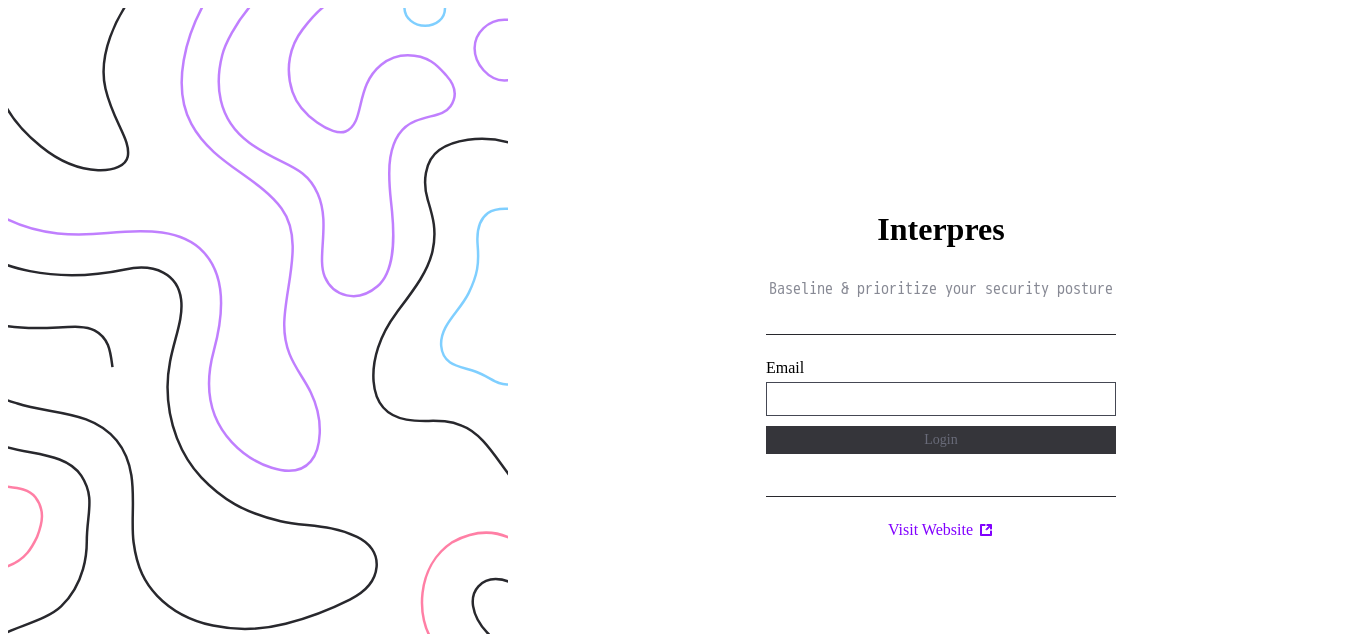 click on "**********" at bounding box center [941, 399] 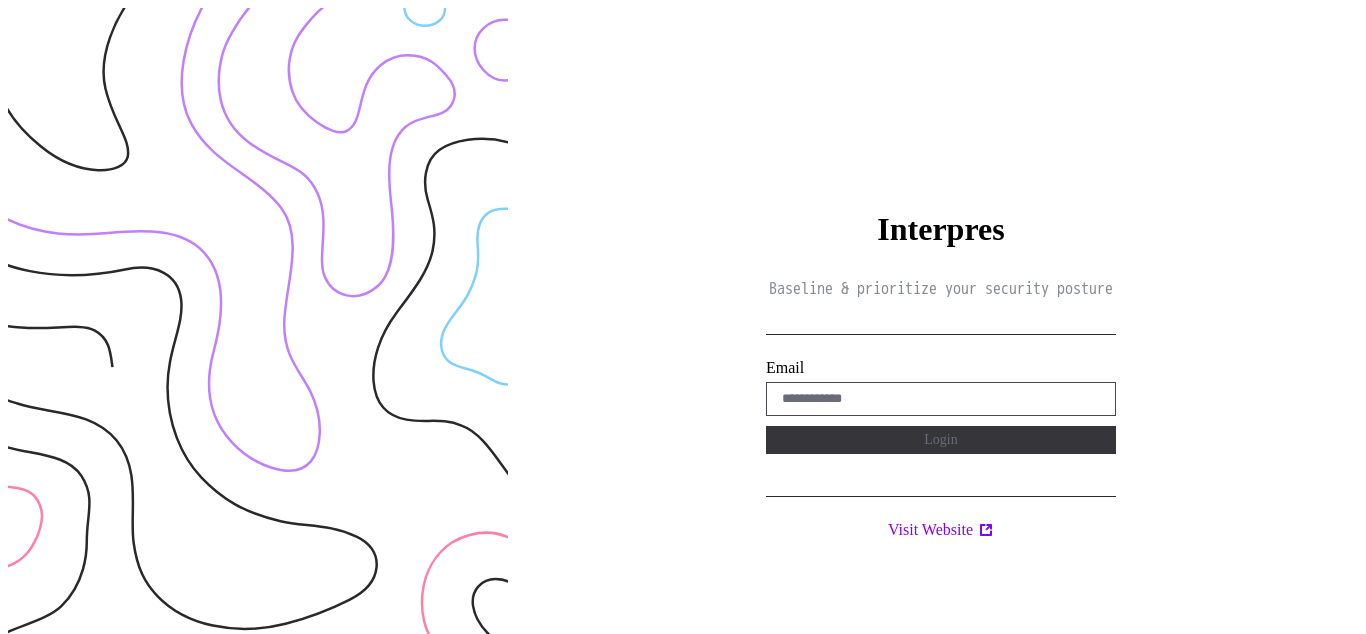 scroll, scrollTop: 0, scrollLeft: 0, axis: both 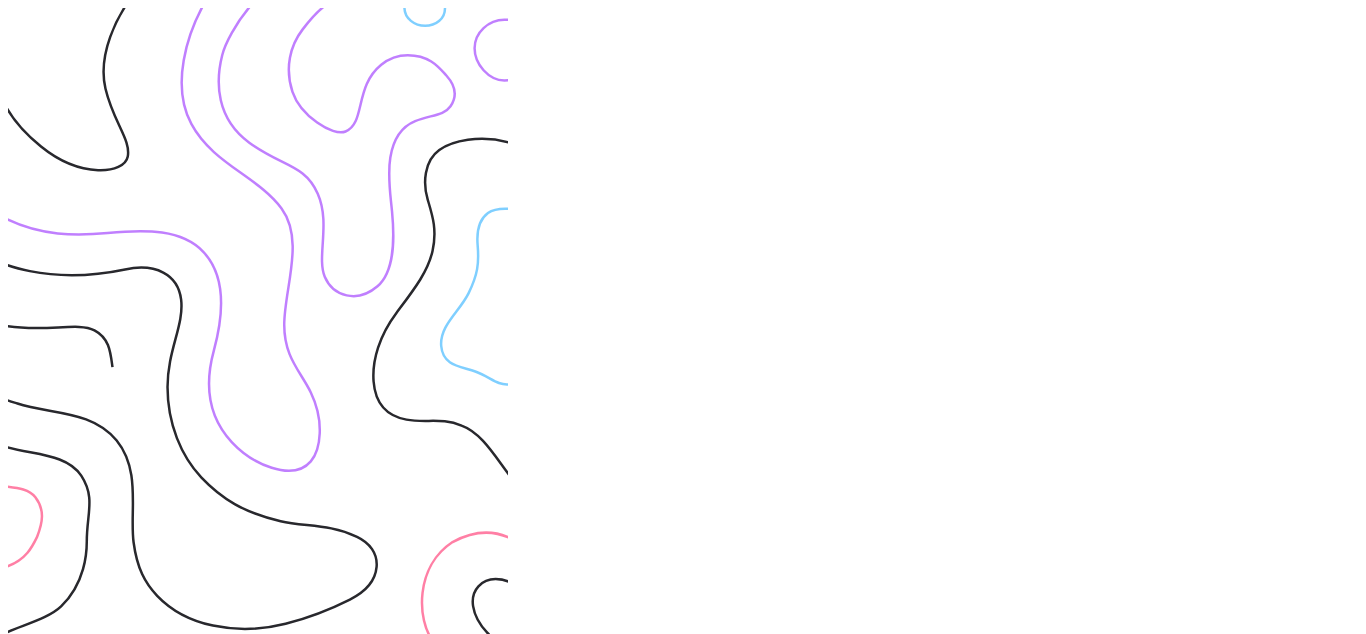 click on "Interpres Baseline & prioritize your security posture Email Login Visit Website" at bounding box center (941, 325) 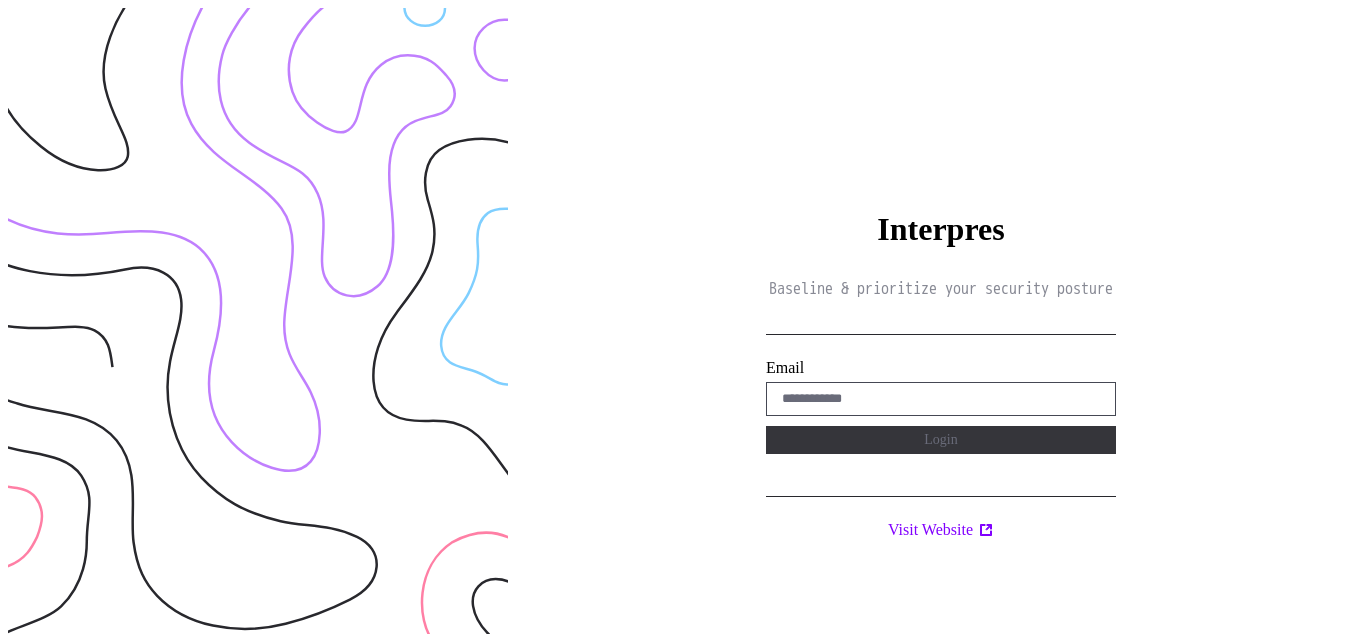 scroll, scrollTop: 0, scrollLeft: 0, axis: both 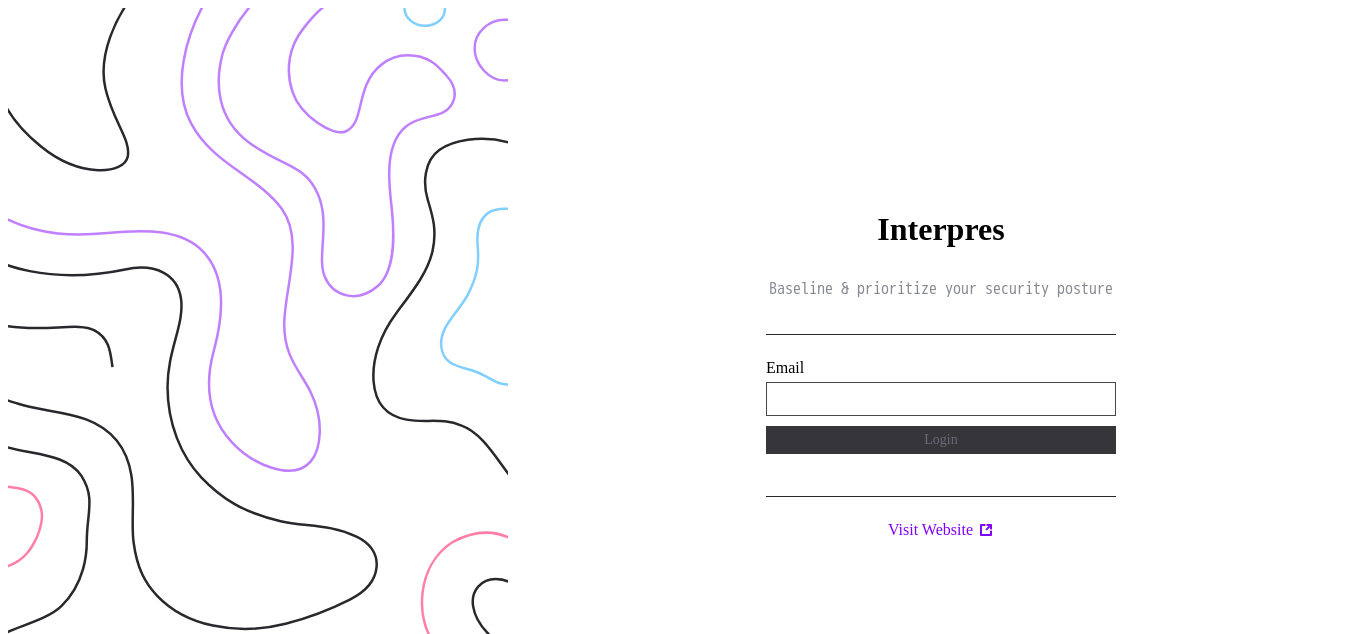 type on "**********" 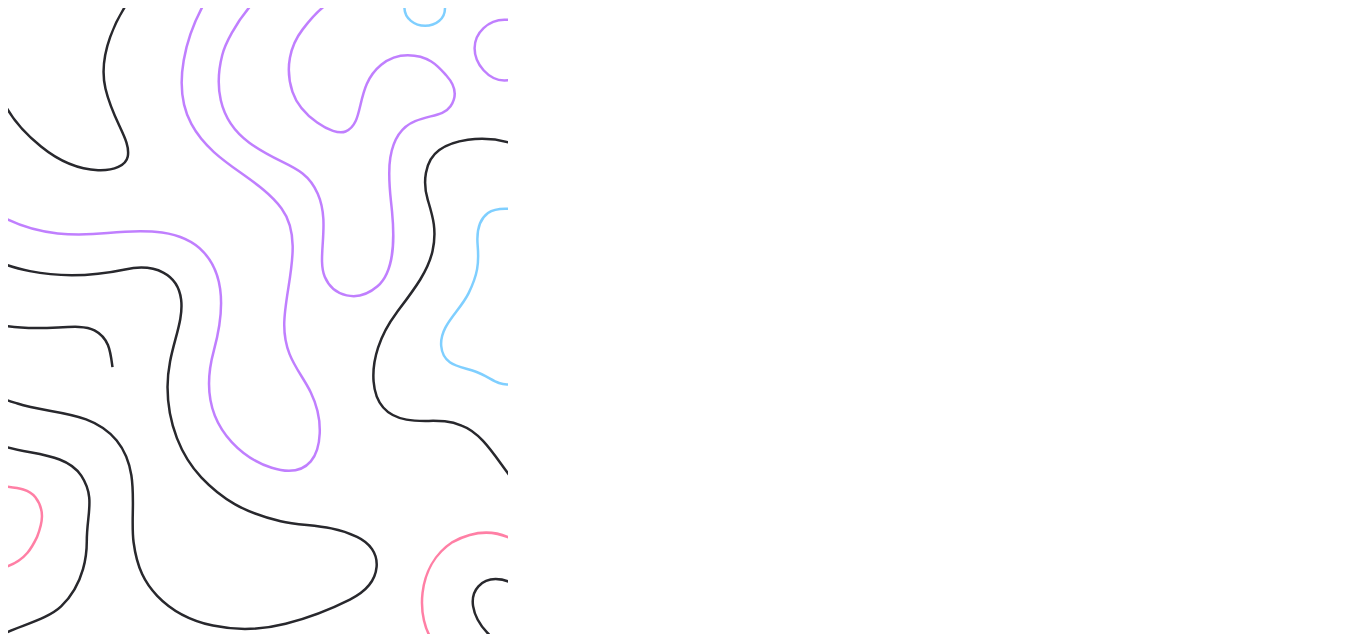scroll, scrollTop: 0, scrollLeft: 0, axis: both 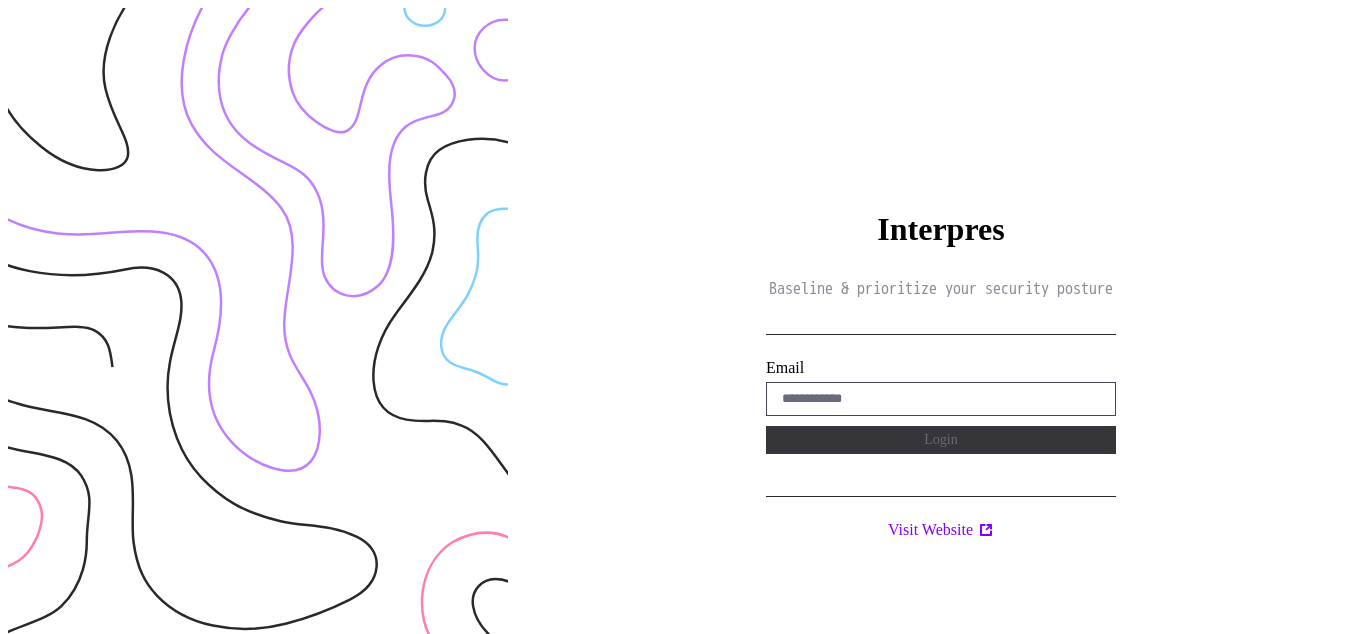click on "Interpres Baseline & prioritize your security posture Email Login Visit Website" at bounding box center (941, 325) 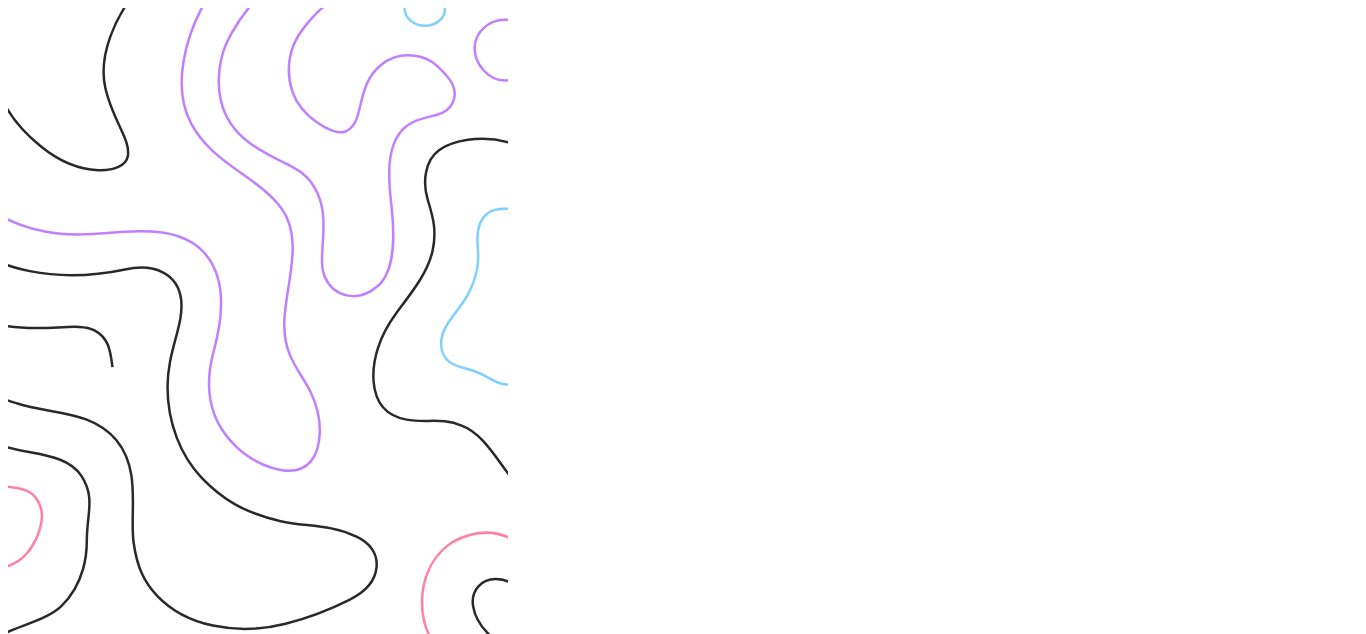 scroll, scrollTop: 0, scrollLeft: 0, axis: both 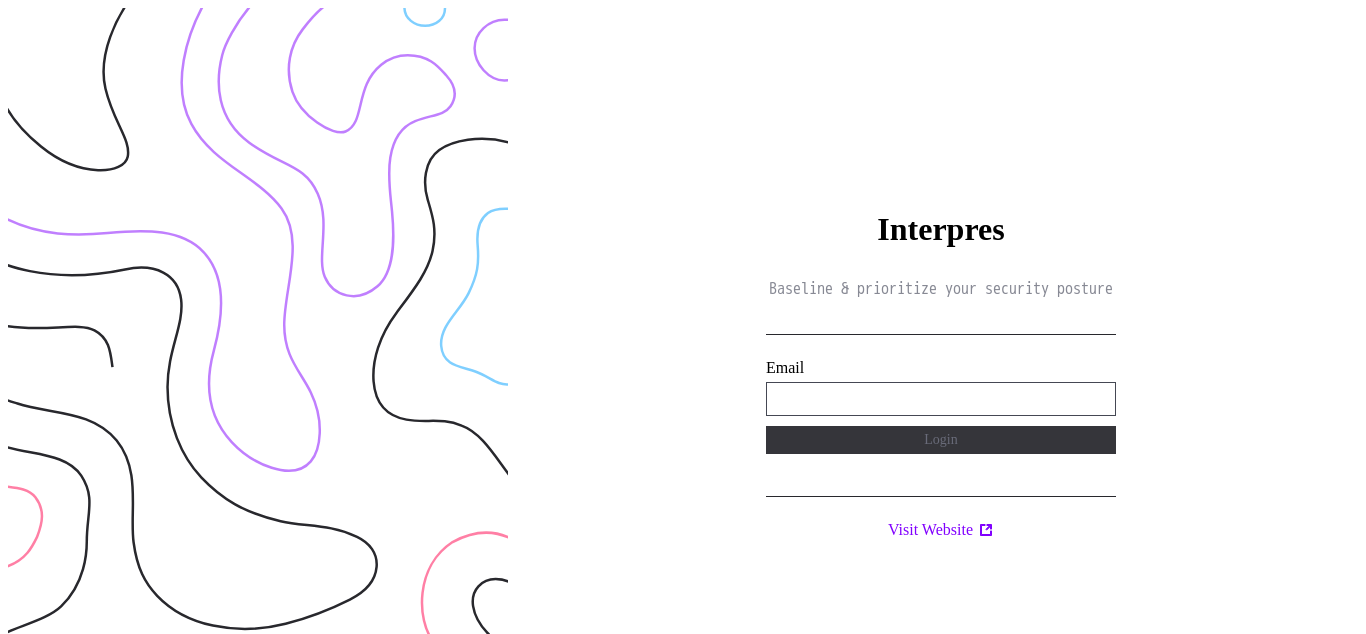 type on "**********" 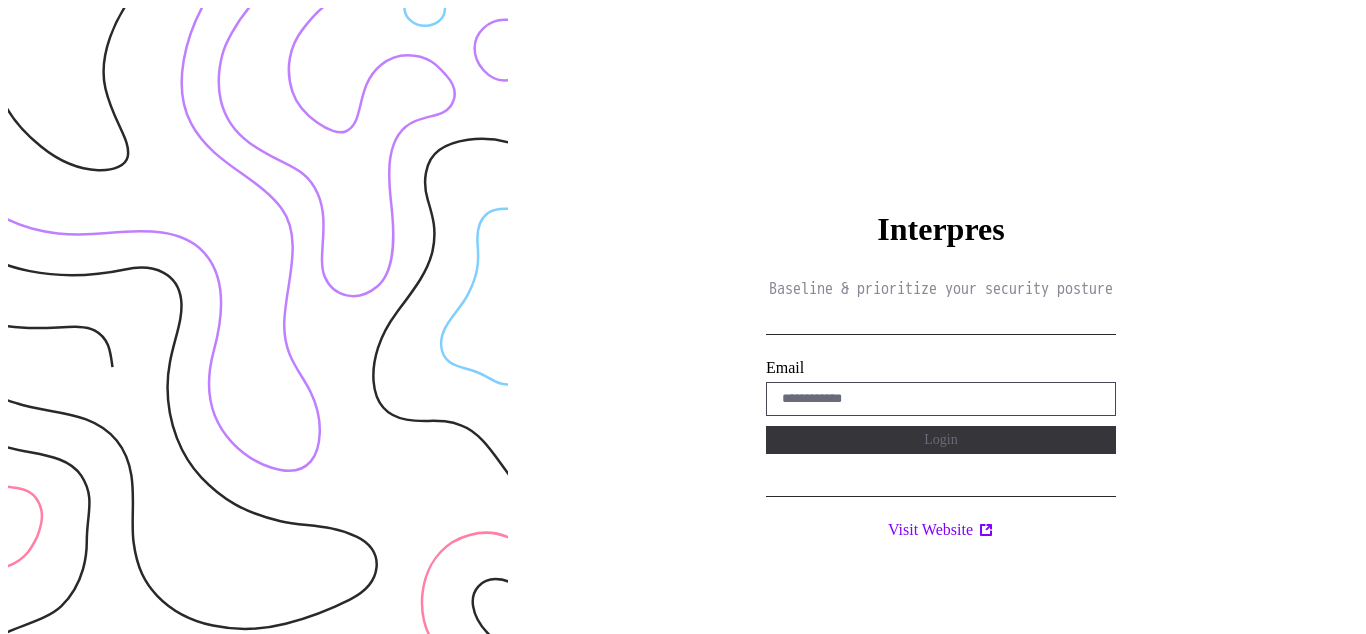 scroll, scrollTop: 0, scrollLeft: 0, axis: both 